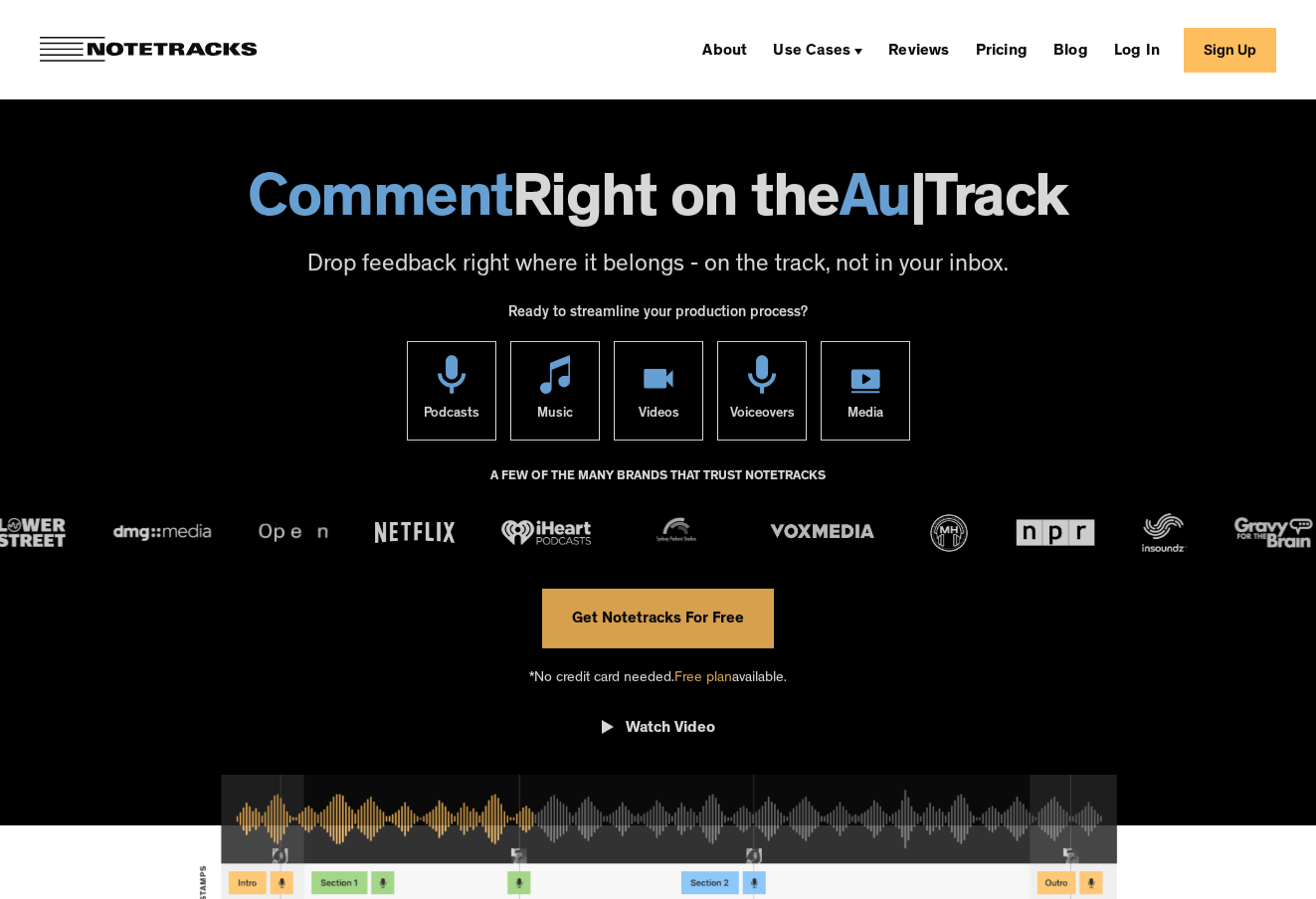 scroll, scrollTop: 0, scrollLeft: 0, axis: both 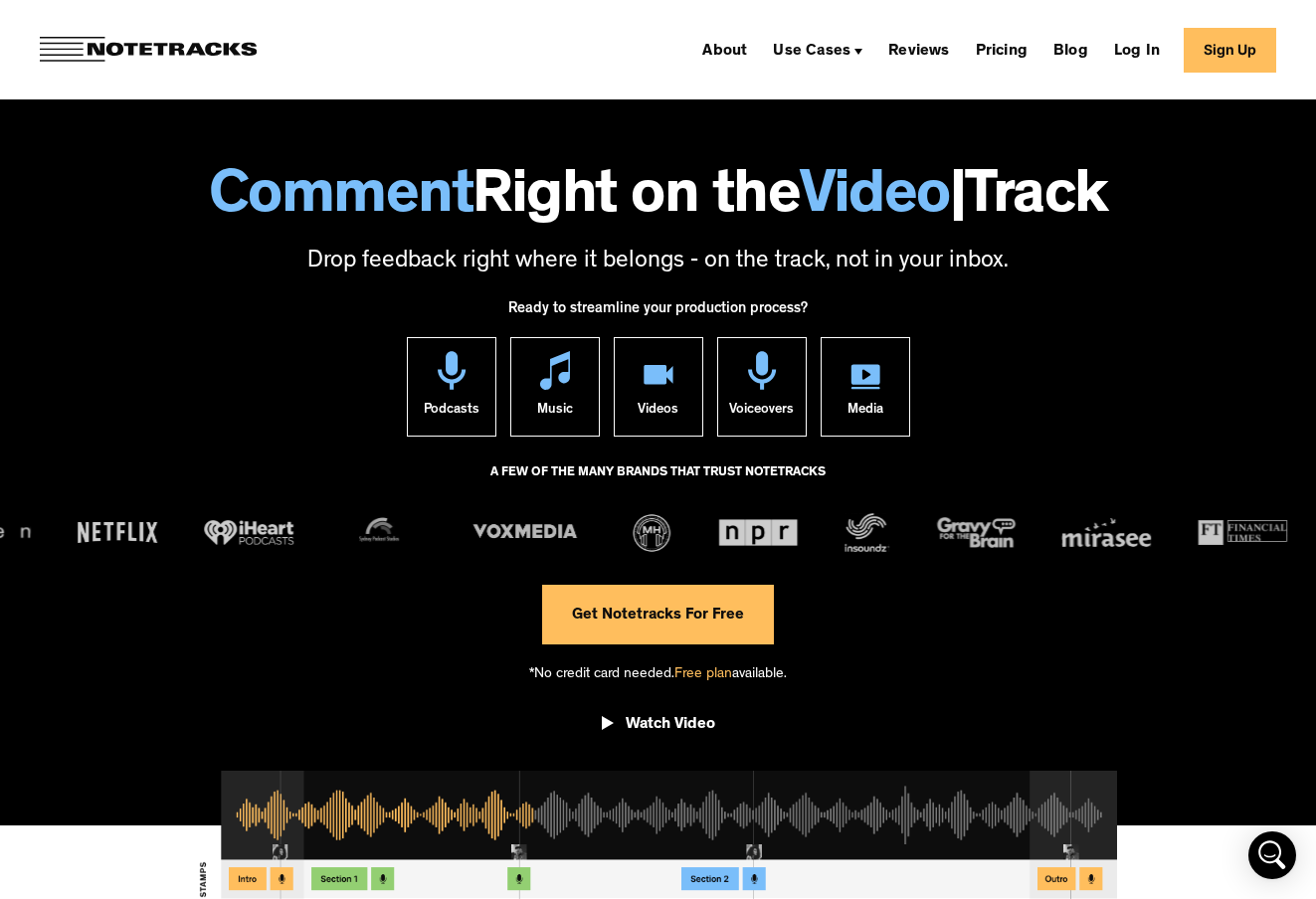 click on "Free plan" at bounding box center (703, 674) 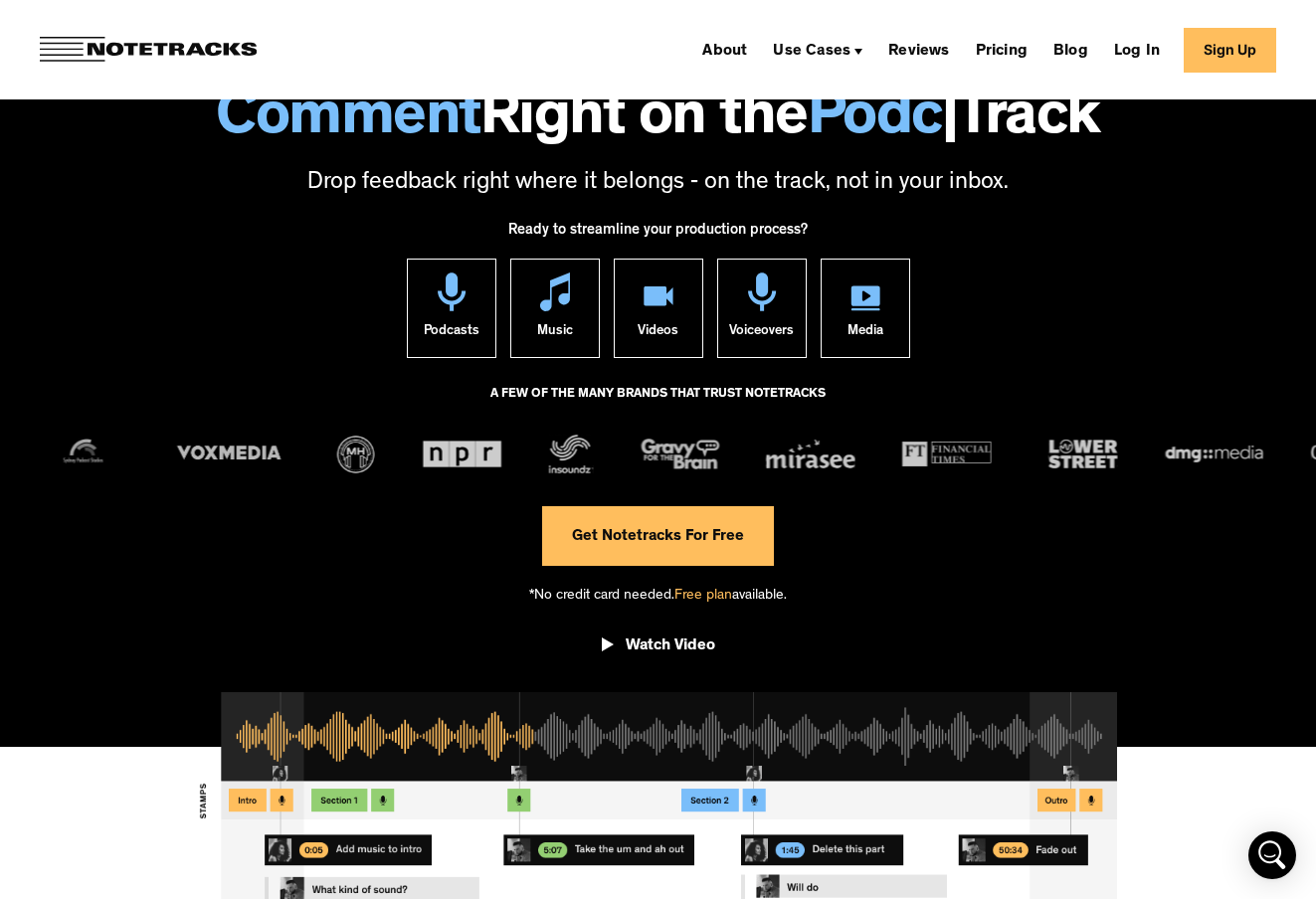 scroll, scrollTop: 0, scrollLeft: 0, axis: both 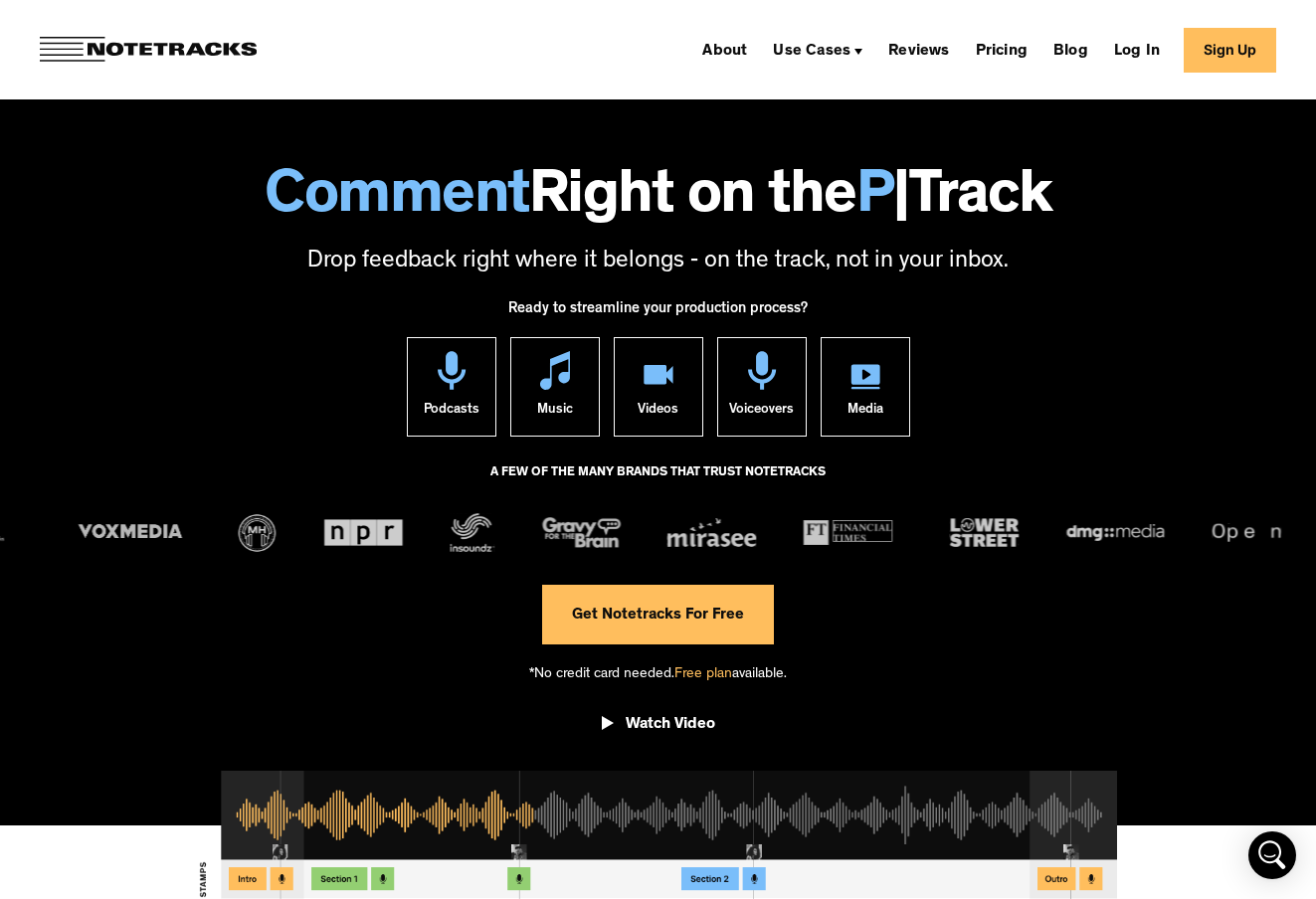 click on "Get Notetracks For Free" at bounding box center (658, 615) 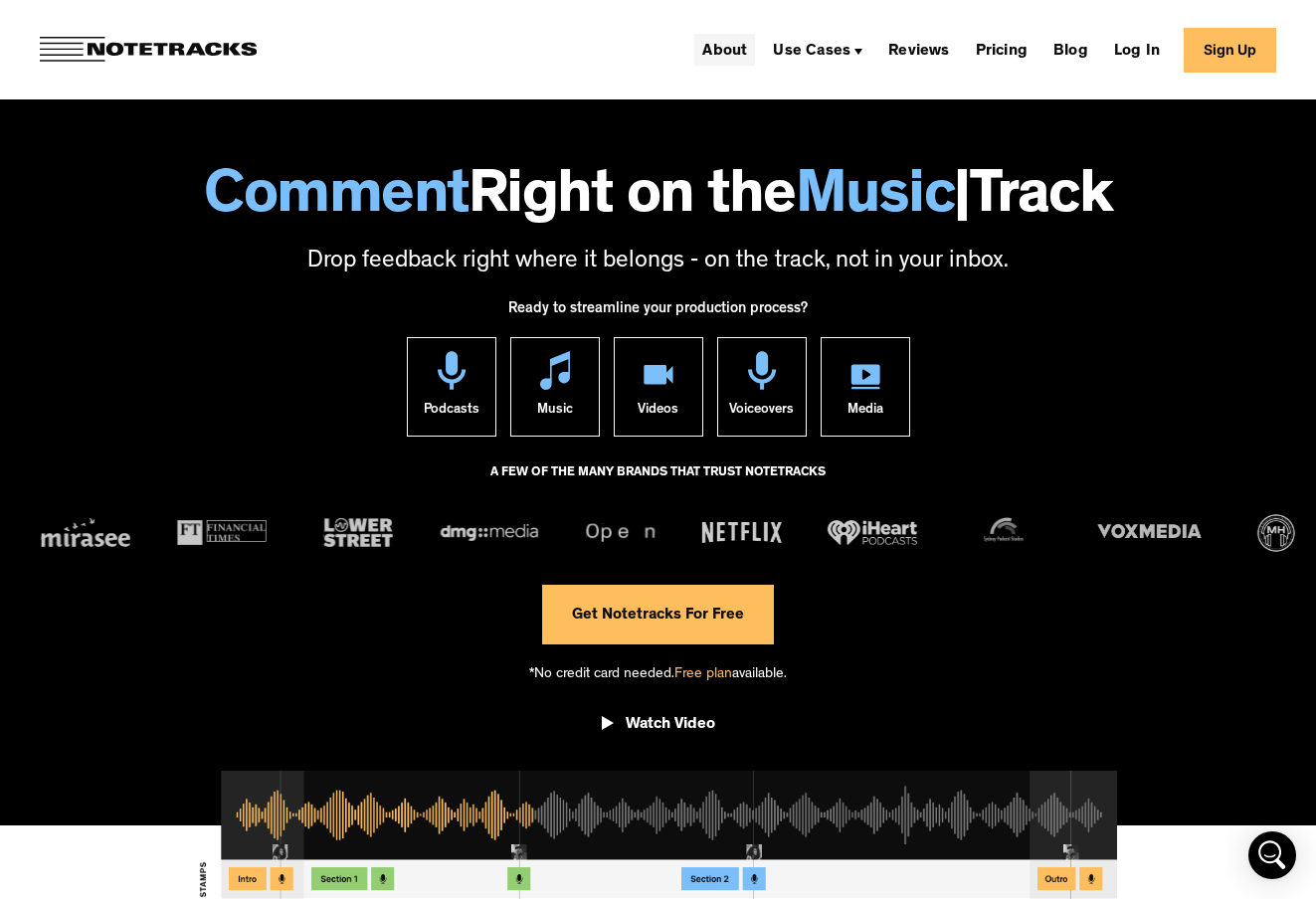 click on "About" at bounding box center (724, 50) 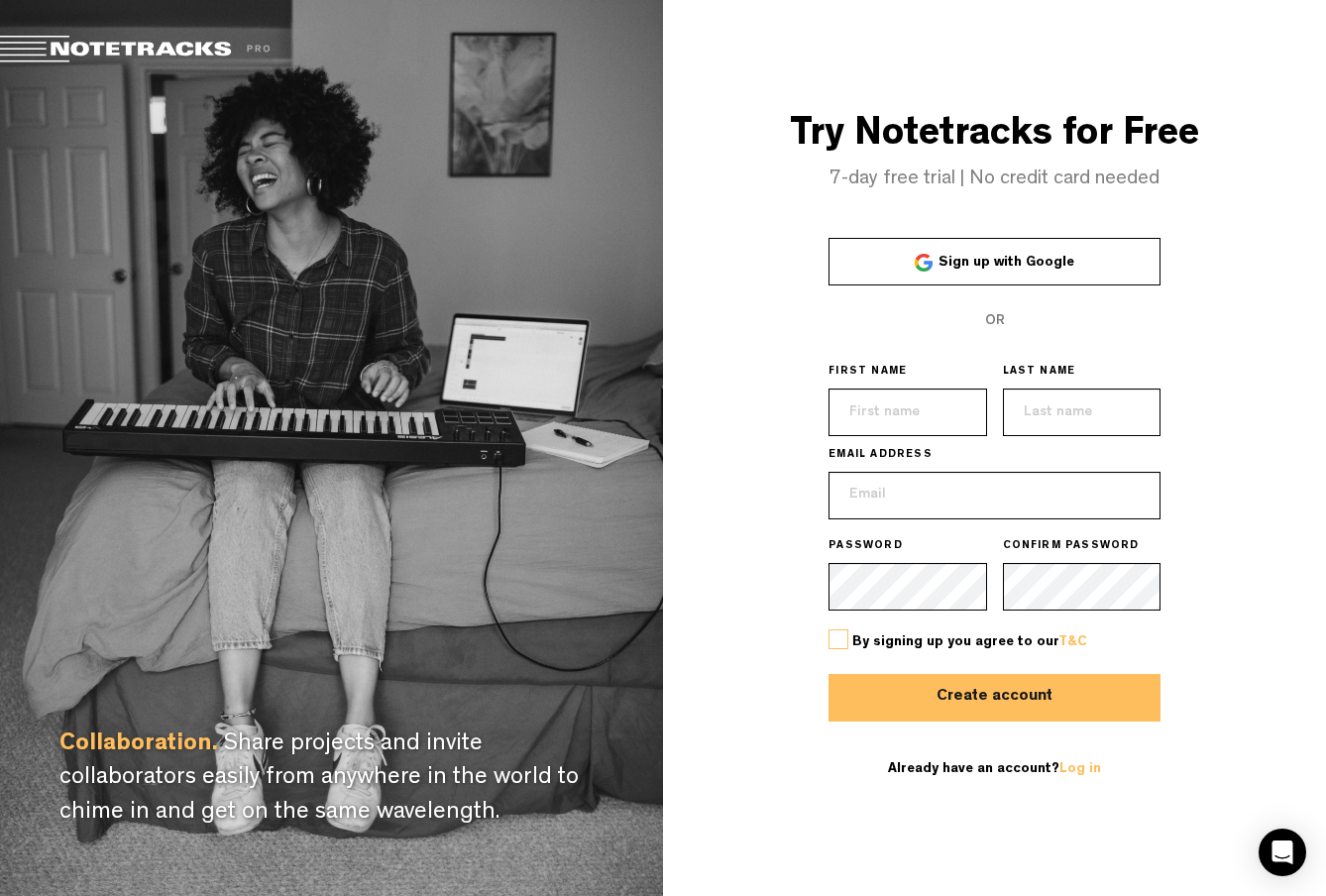 scroll, scrollTop: 0, scrollLeft: 0, axis: both 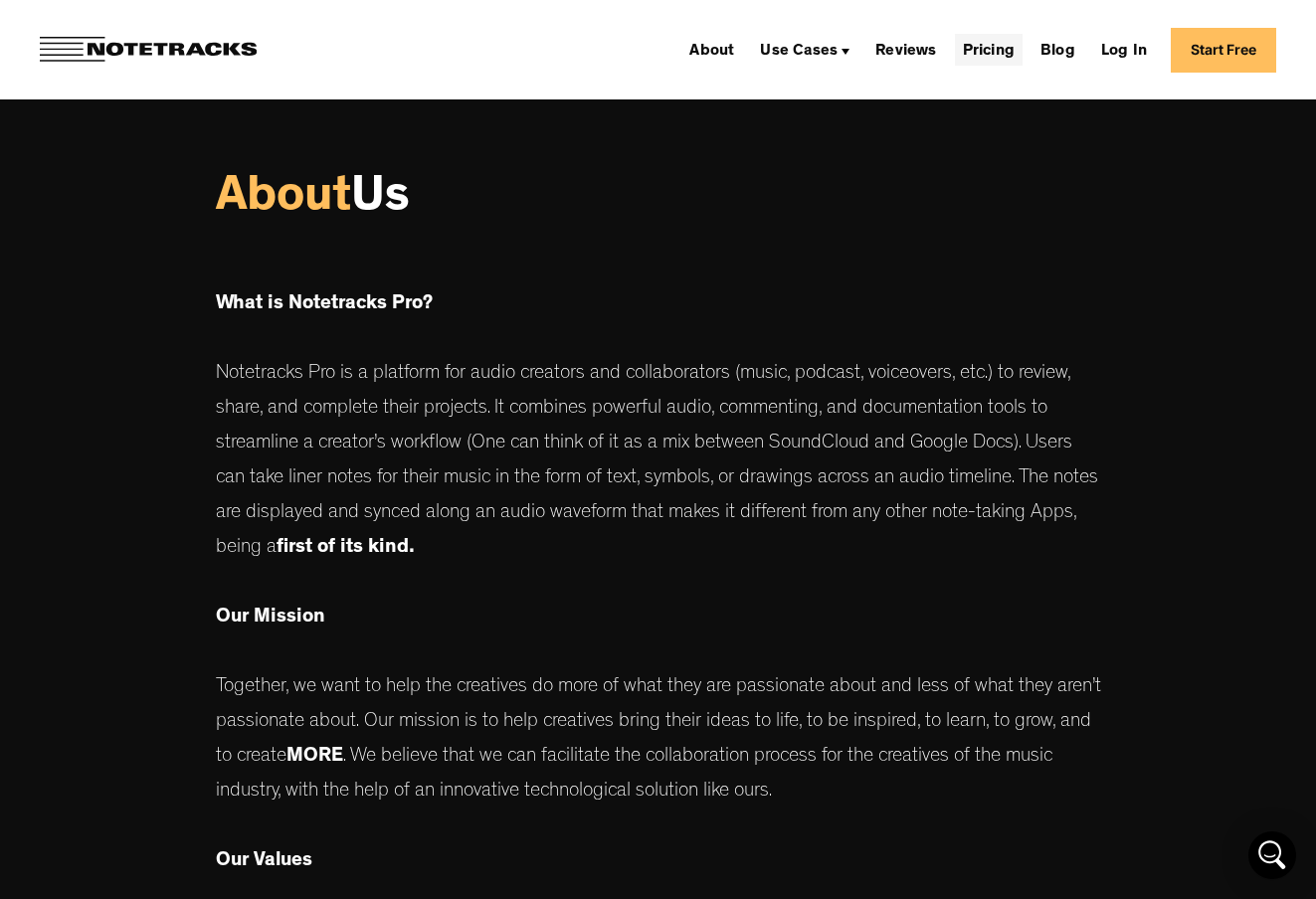 click on "Pricing" at bounding box center [989, 50] 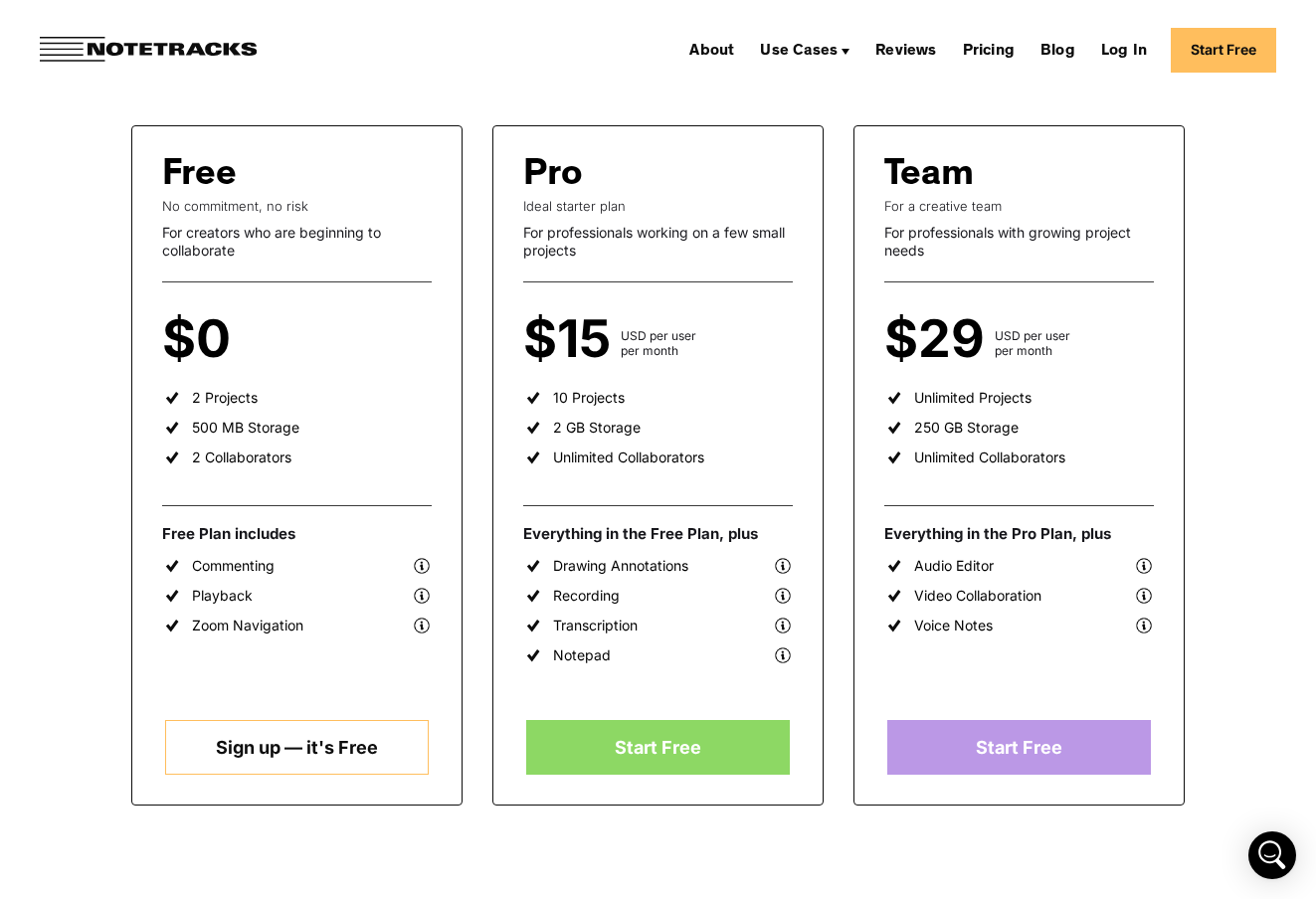scroll, scrollTop: 265, scrollLeft: 0, axis: vertical 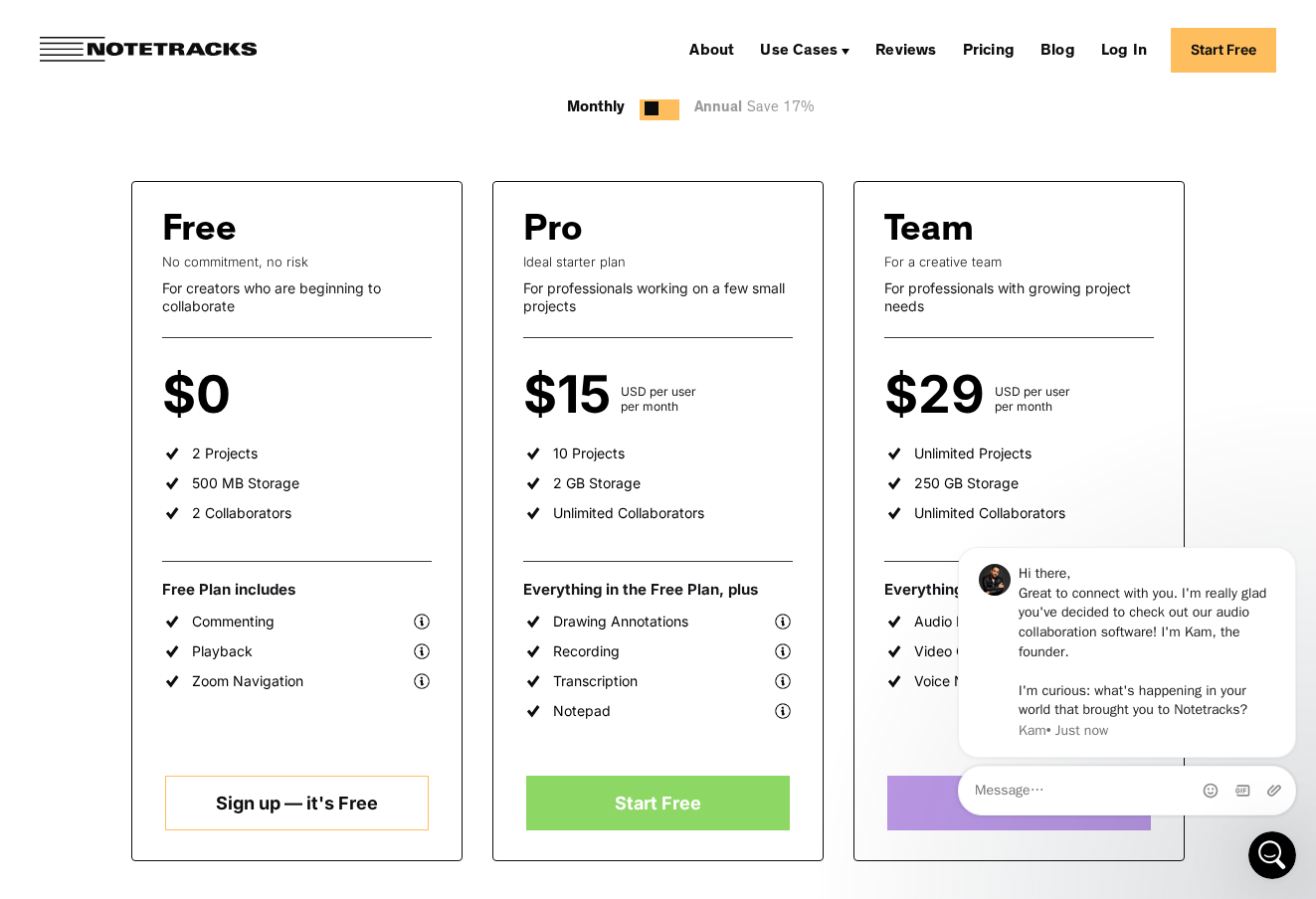 click on "Sign up — it's Free" at bounding box center (296, 803) 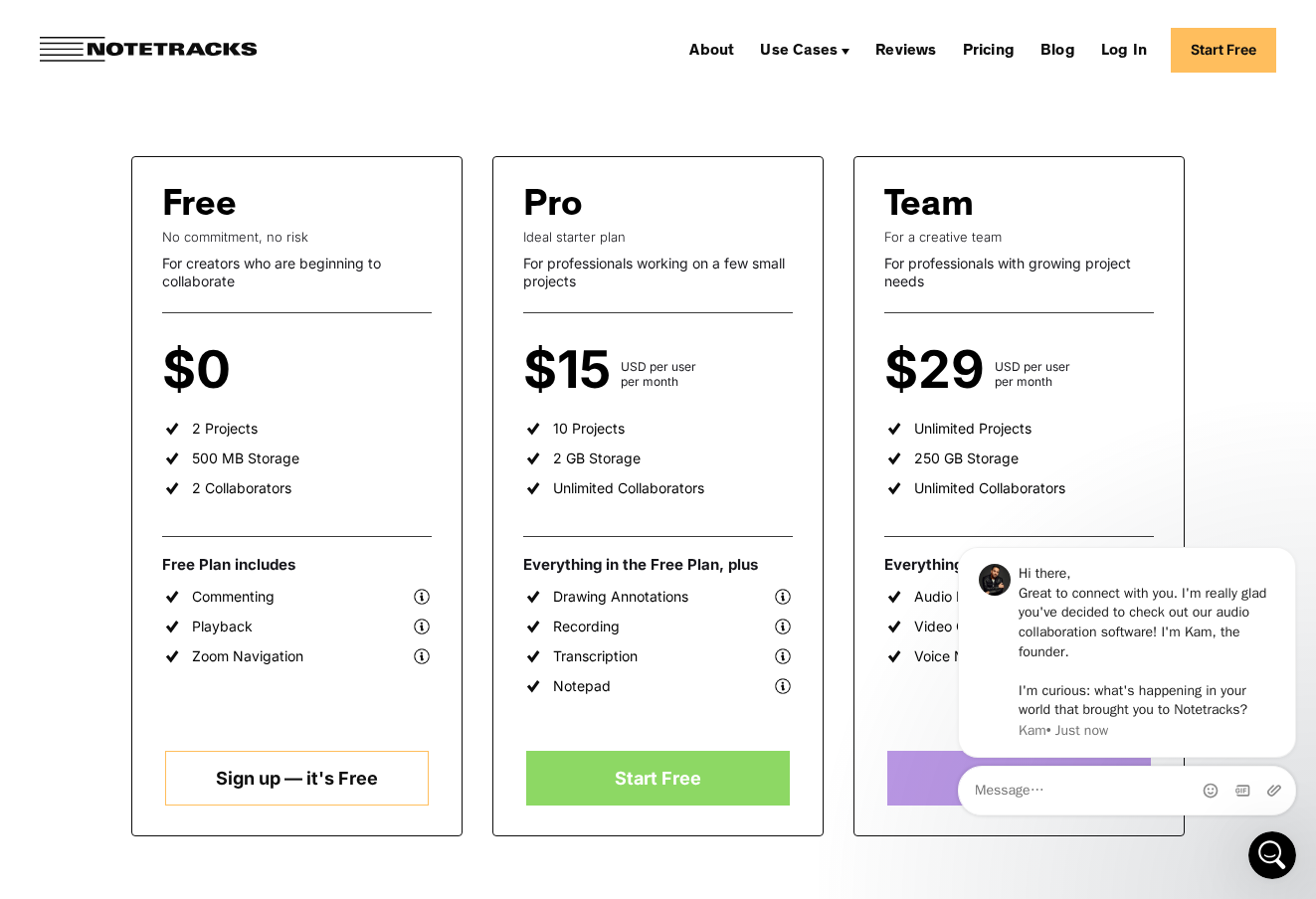 scroll, scrollTop: 290, scrollLeft: 0, axis: vertical 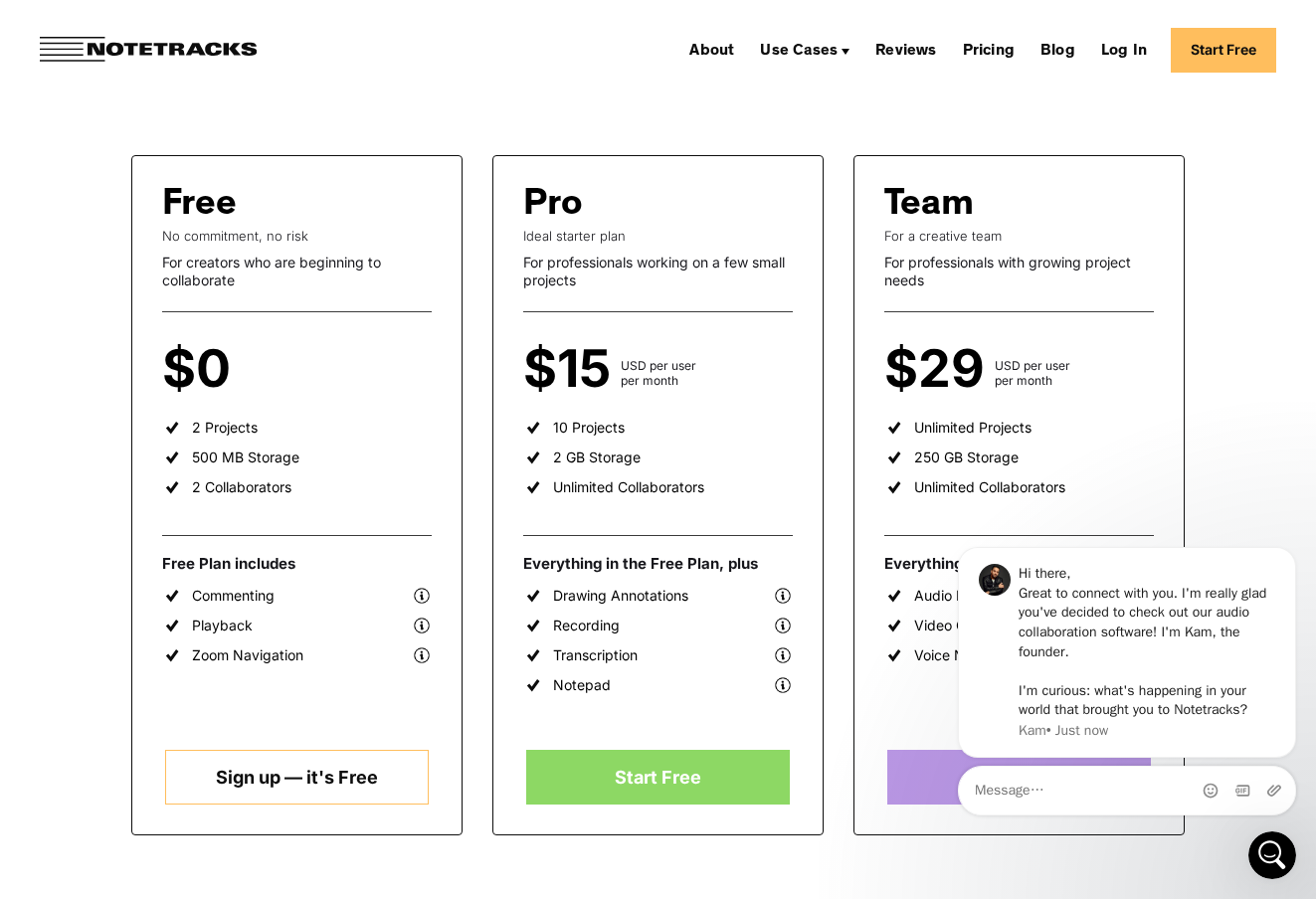 click on "Sign up — it's Free" at bounding box center (296, 777) 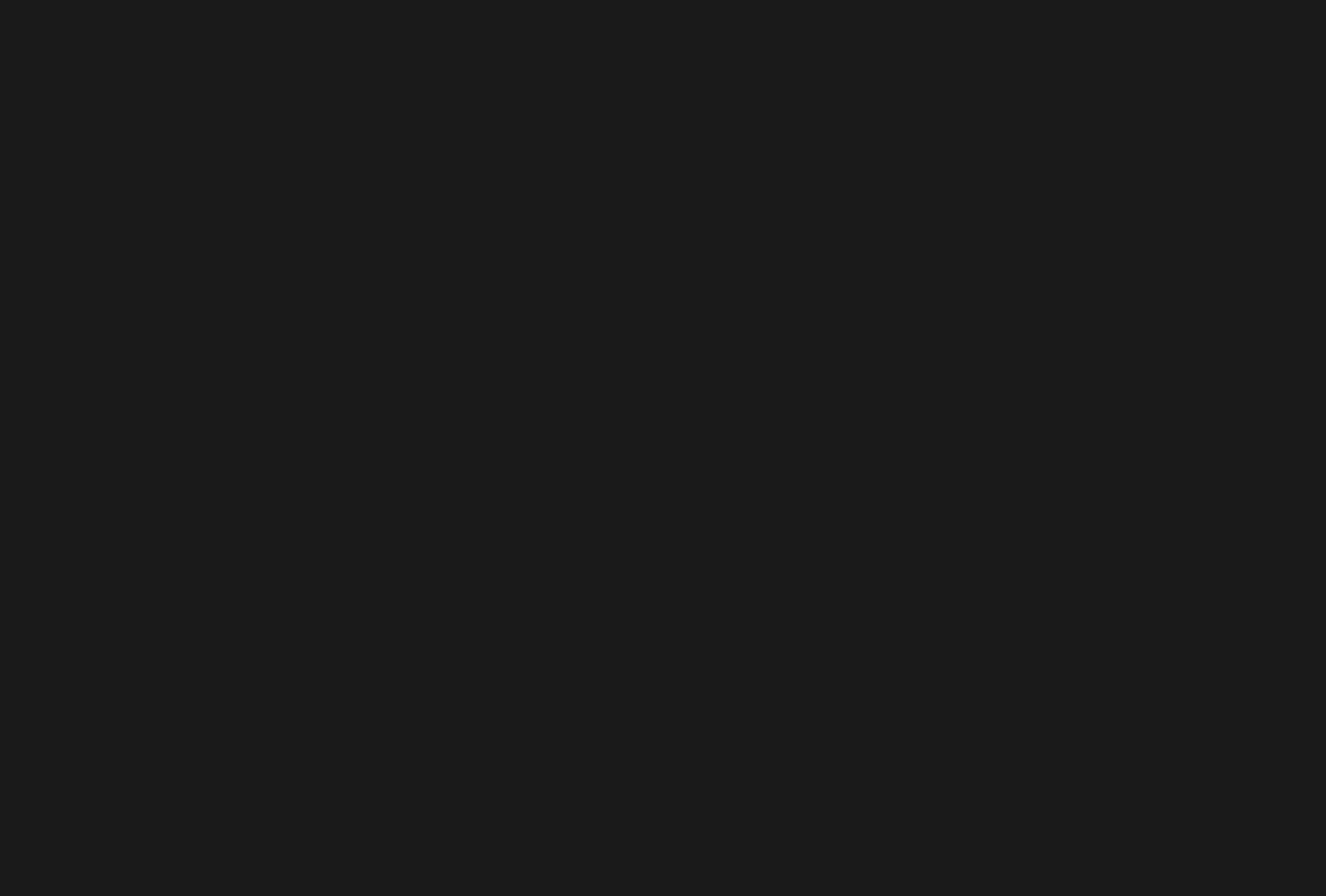 scroll, scrollTop: 0, scrollLeft: 0, axis: both 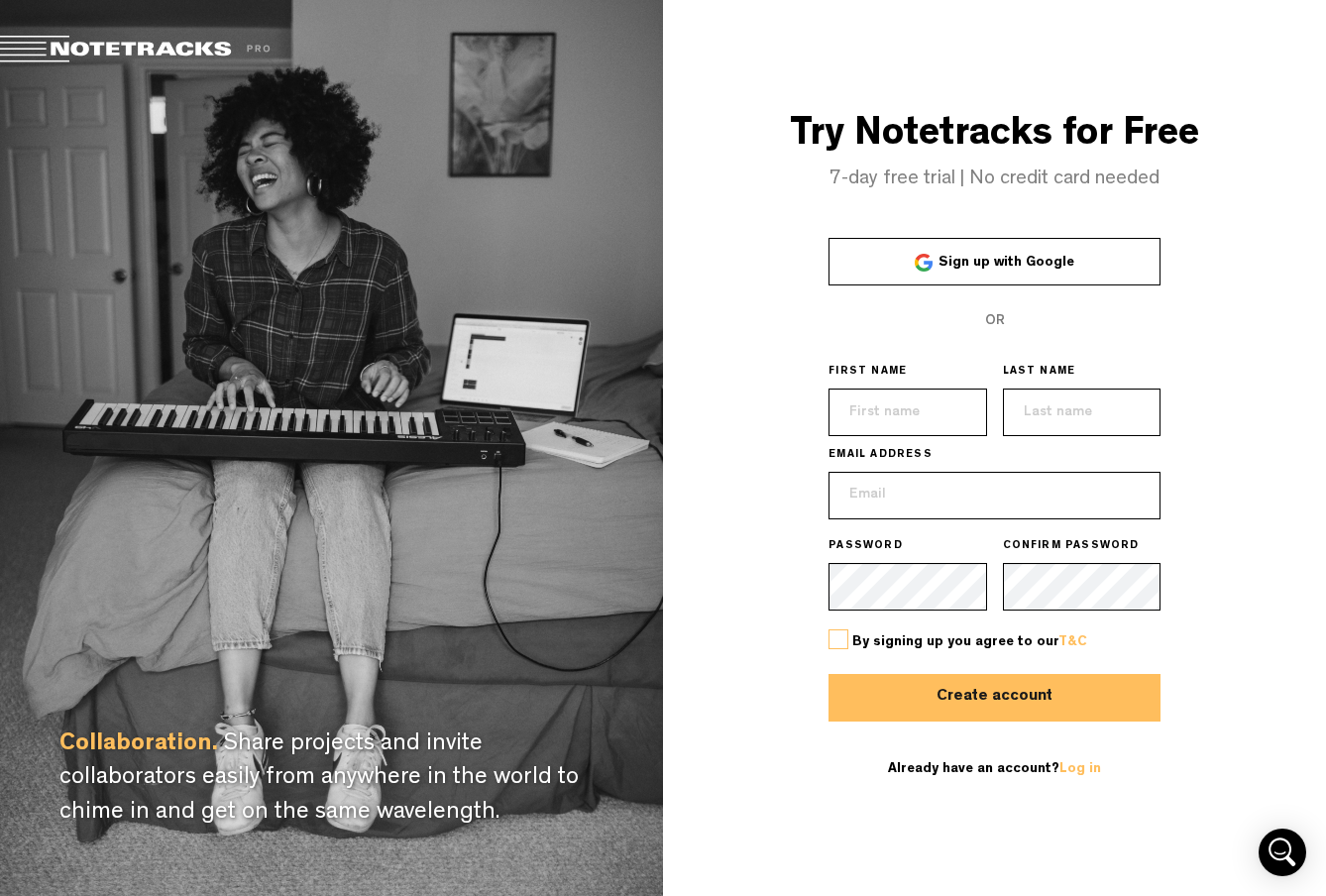 click on "Sign up with Google" at bounding box center (994, 262) 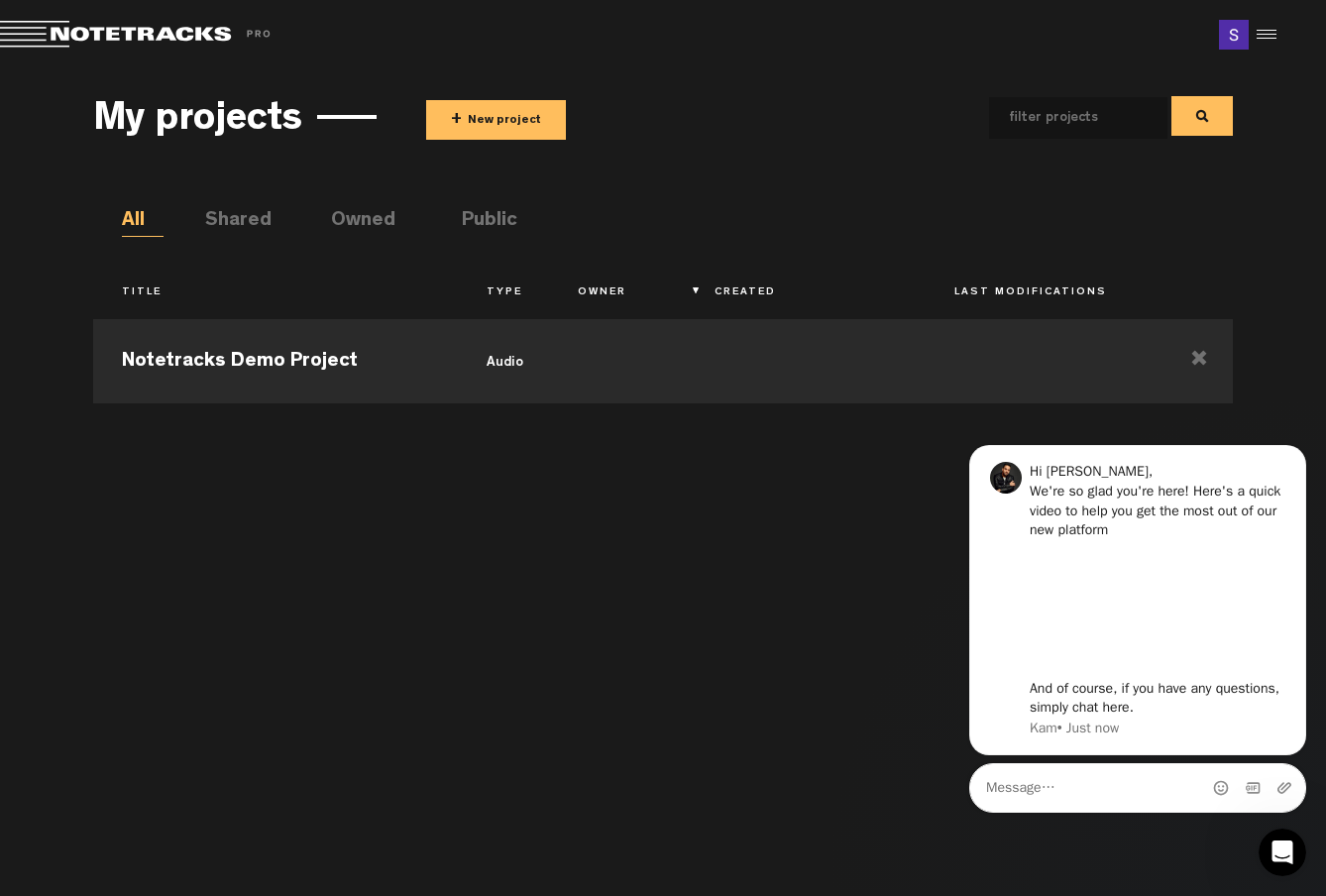 scroll, scrollTop: 0, scrollLeft: 0, axis: both 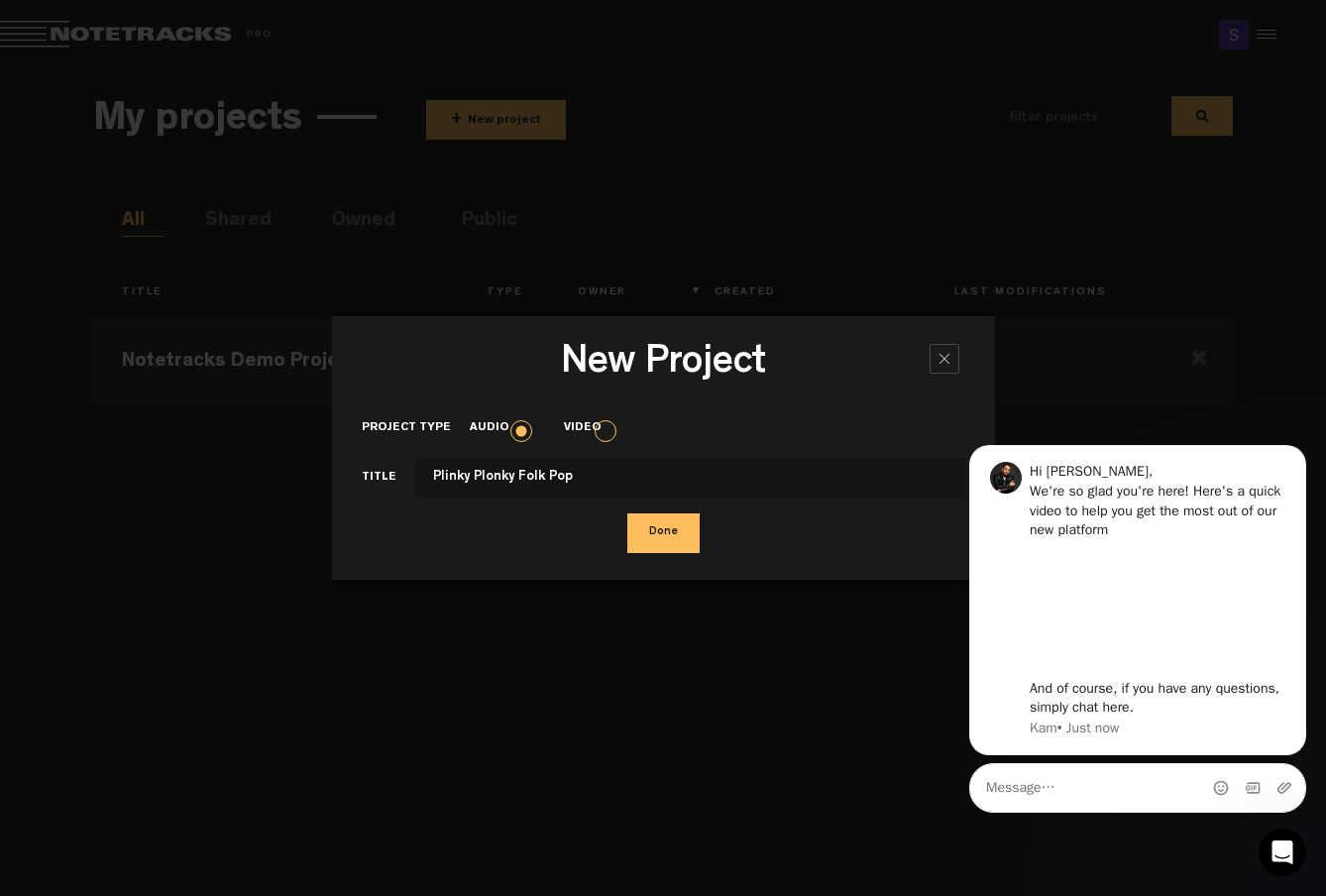 type on "Plinky Plonky Folk Pop" 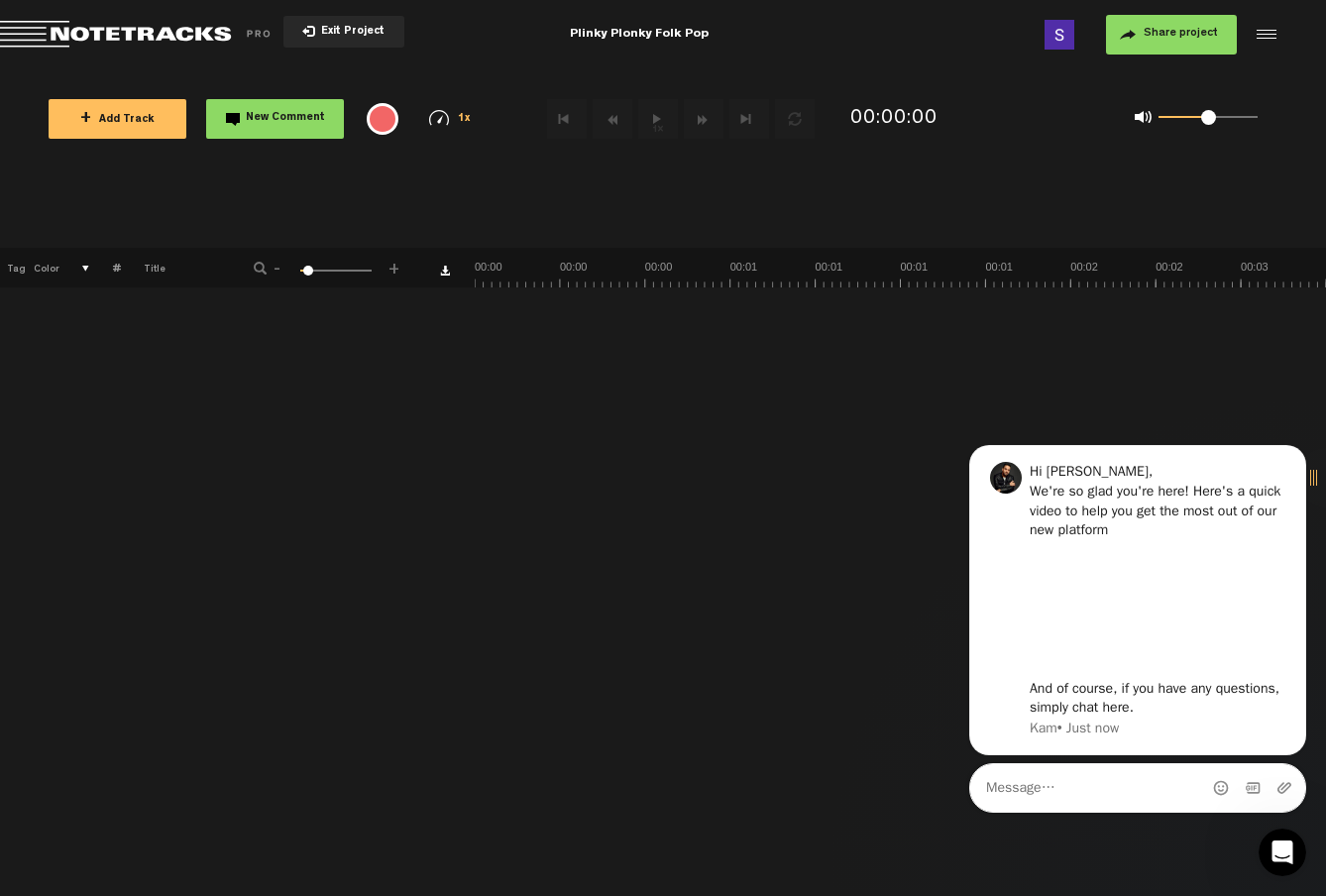 click on "+" at bounding box center [85, 119] 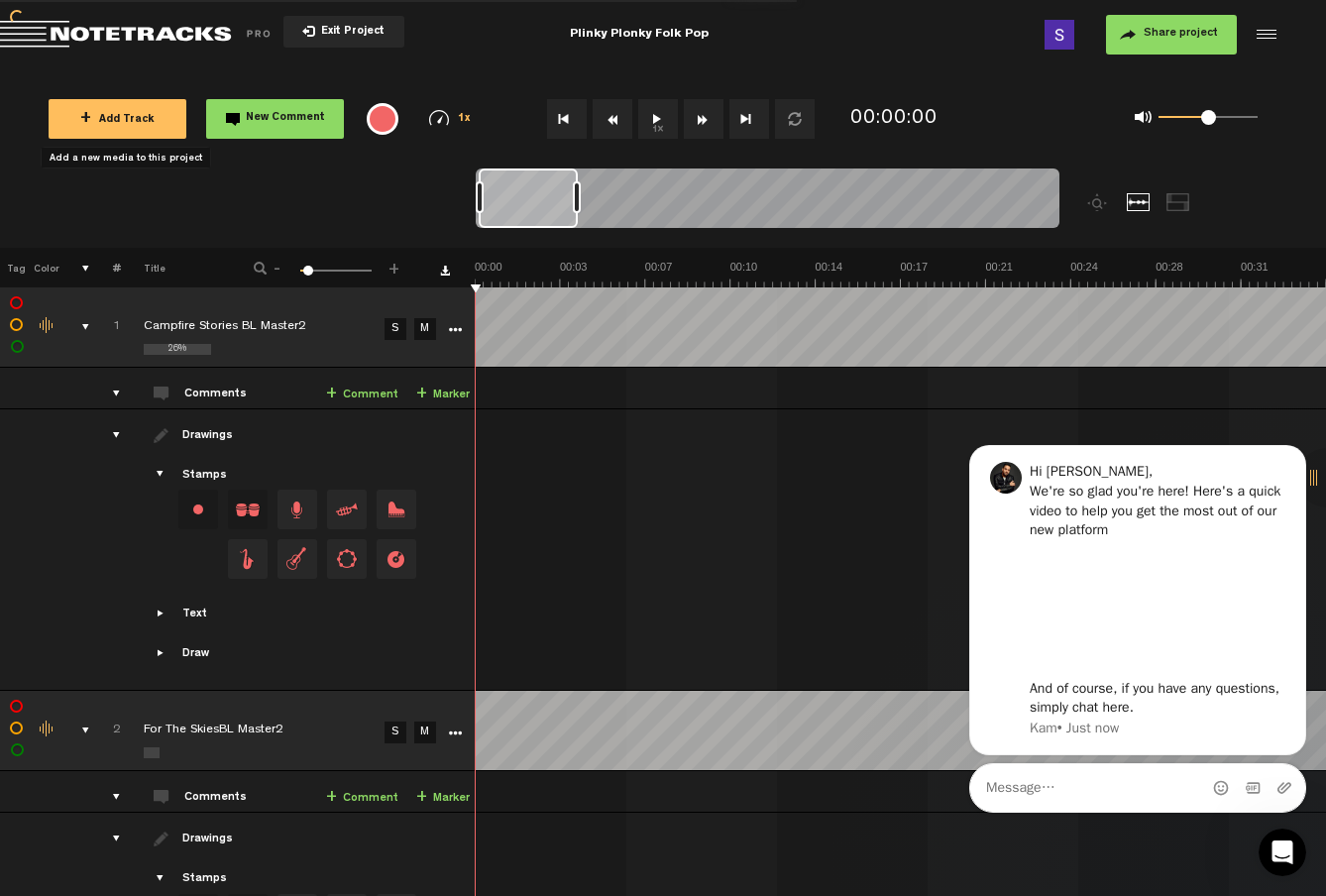 click 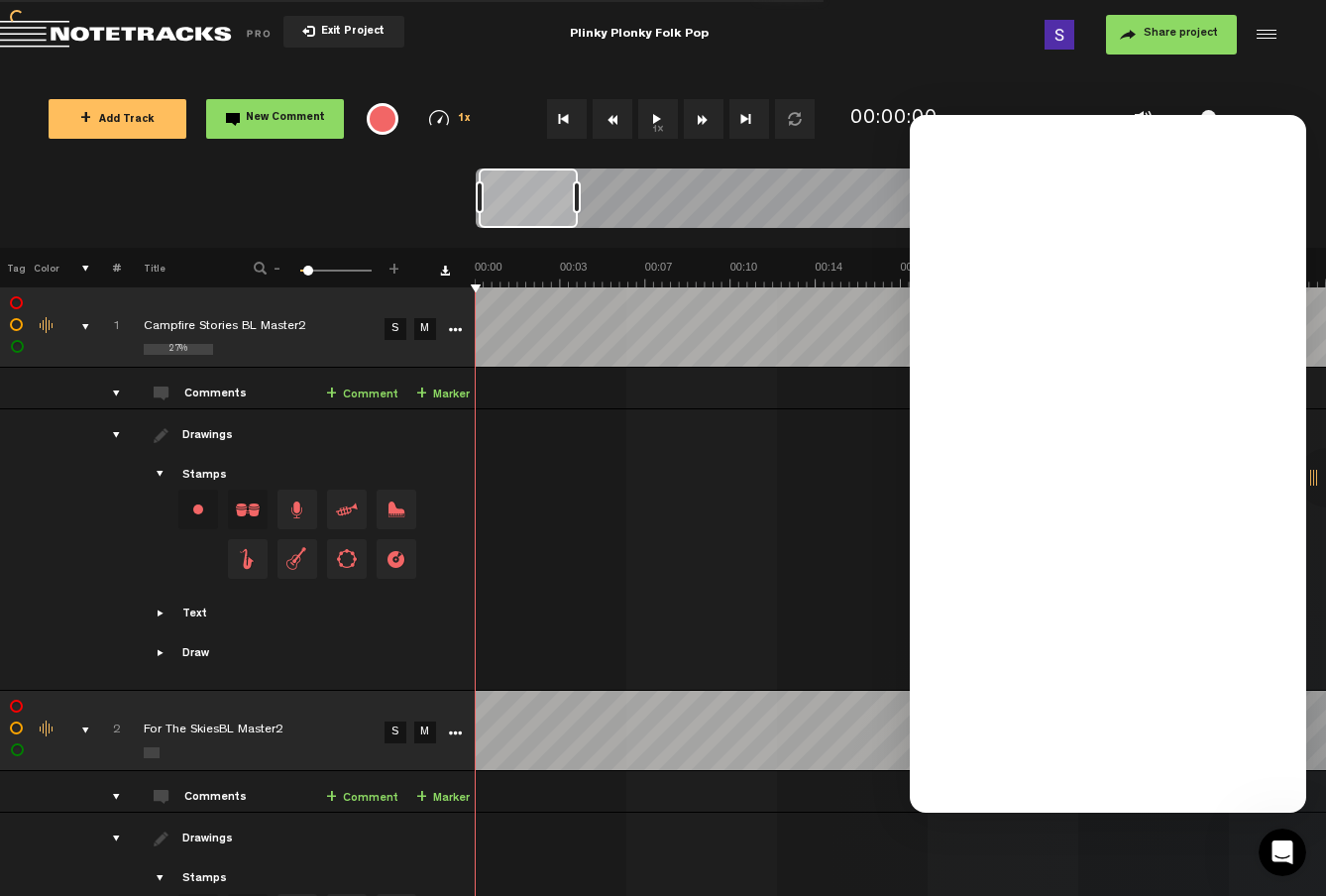 scroll, scrollTop: 0, scrollLeft: 0, axis: both 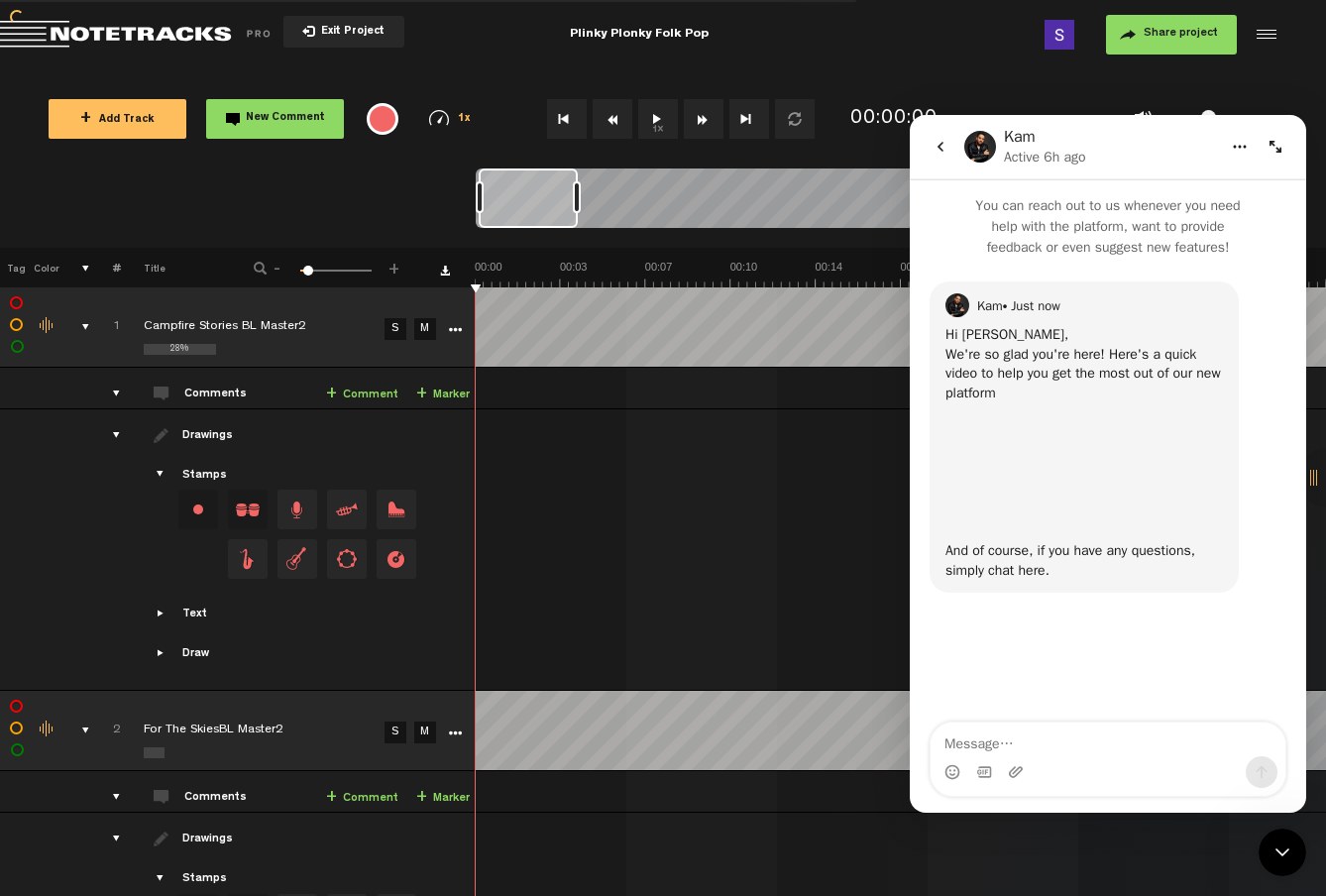 click 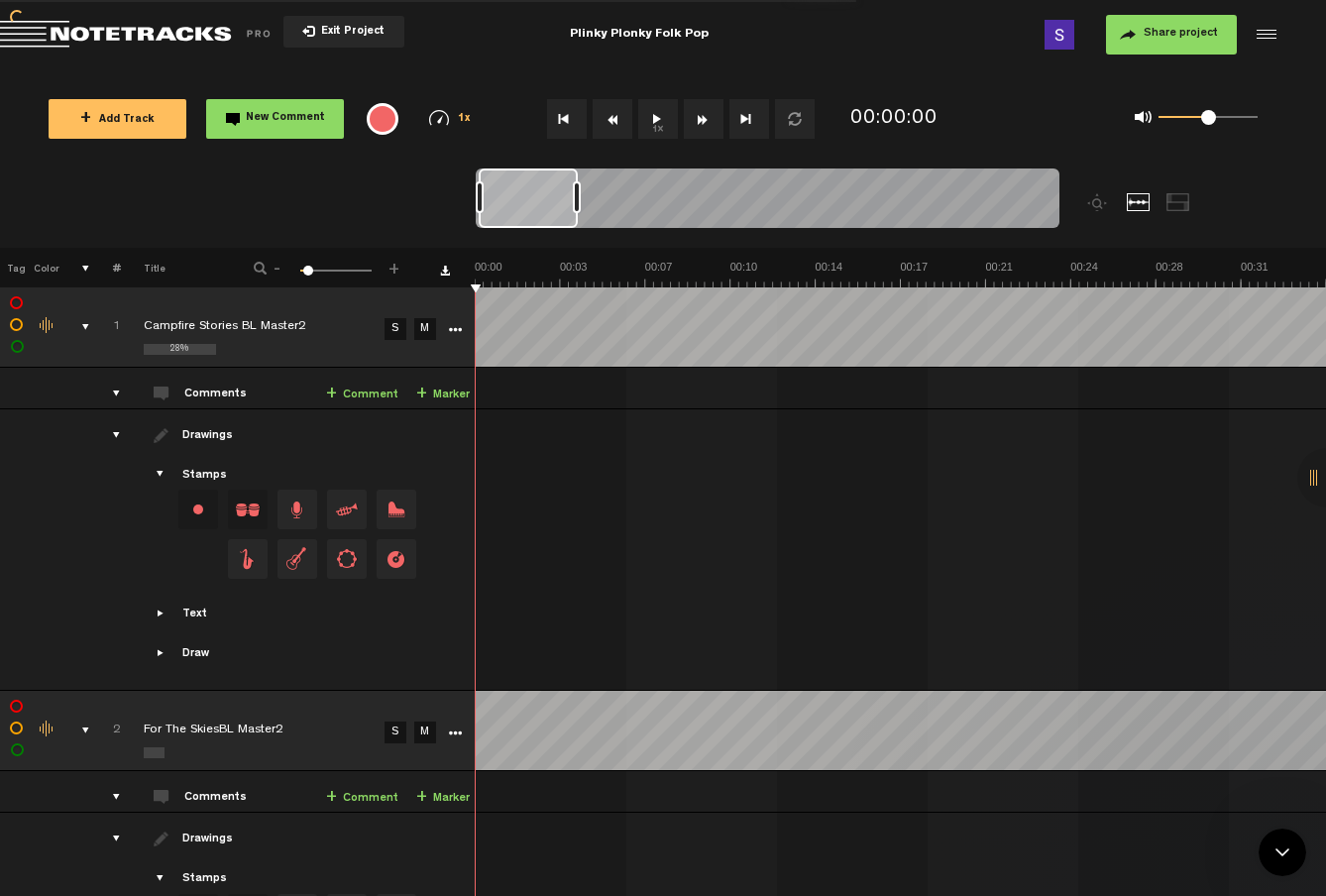 scroll, scrollTop: 0, scrollLeft: 0, axis: both 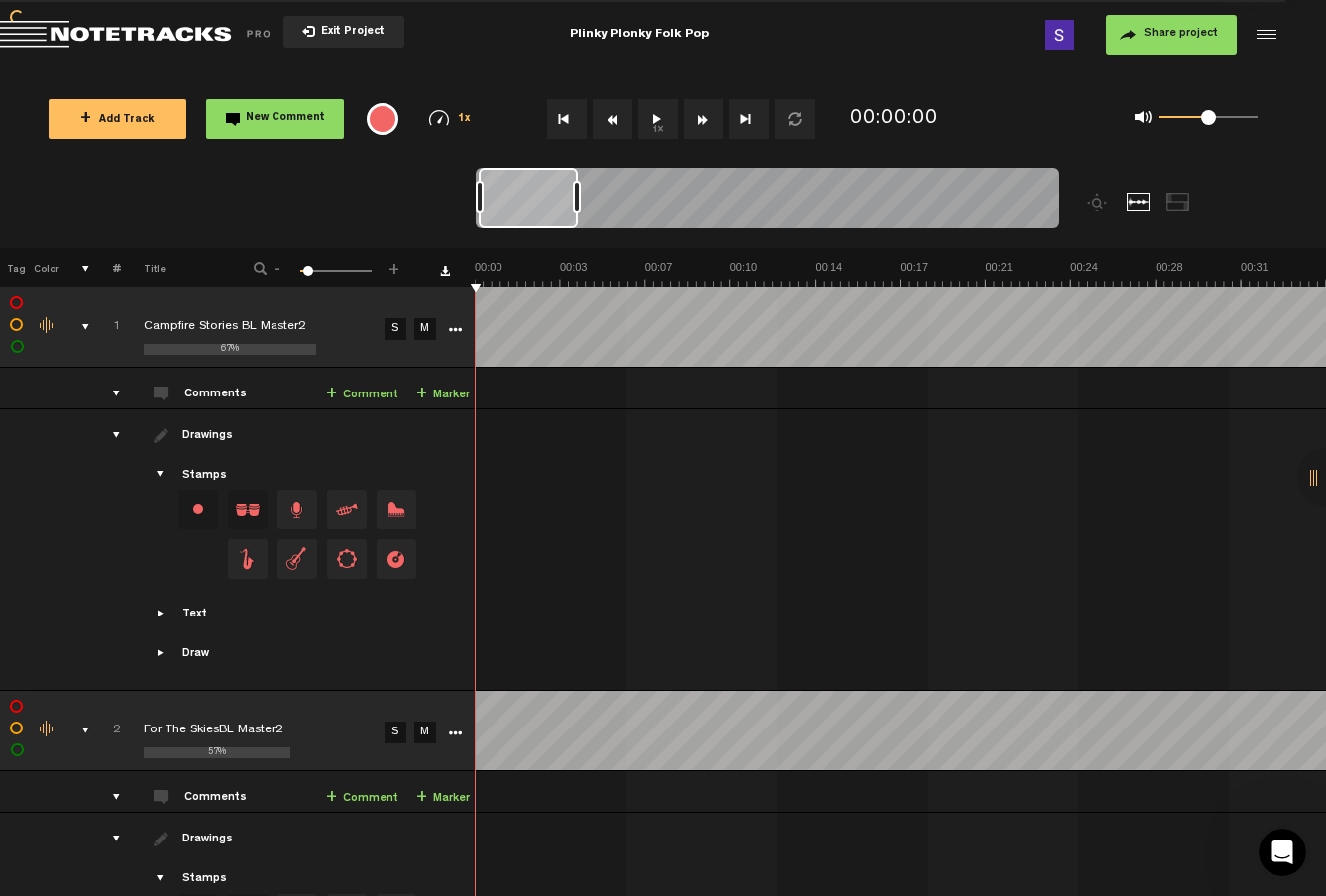 click on "Exit Project" at bounding box center [350, 32] 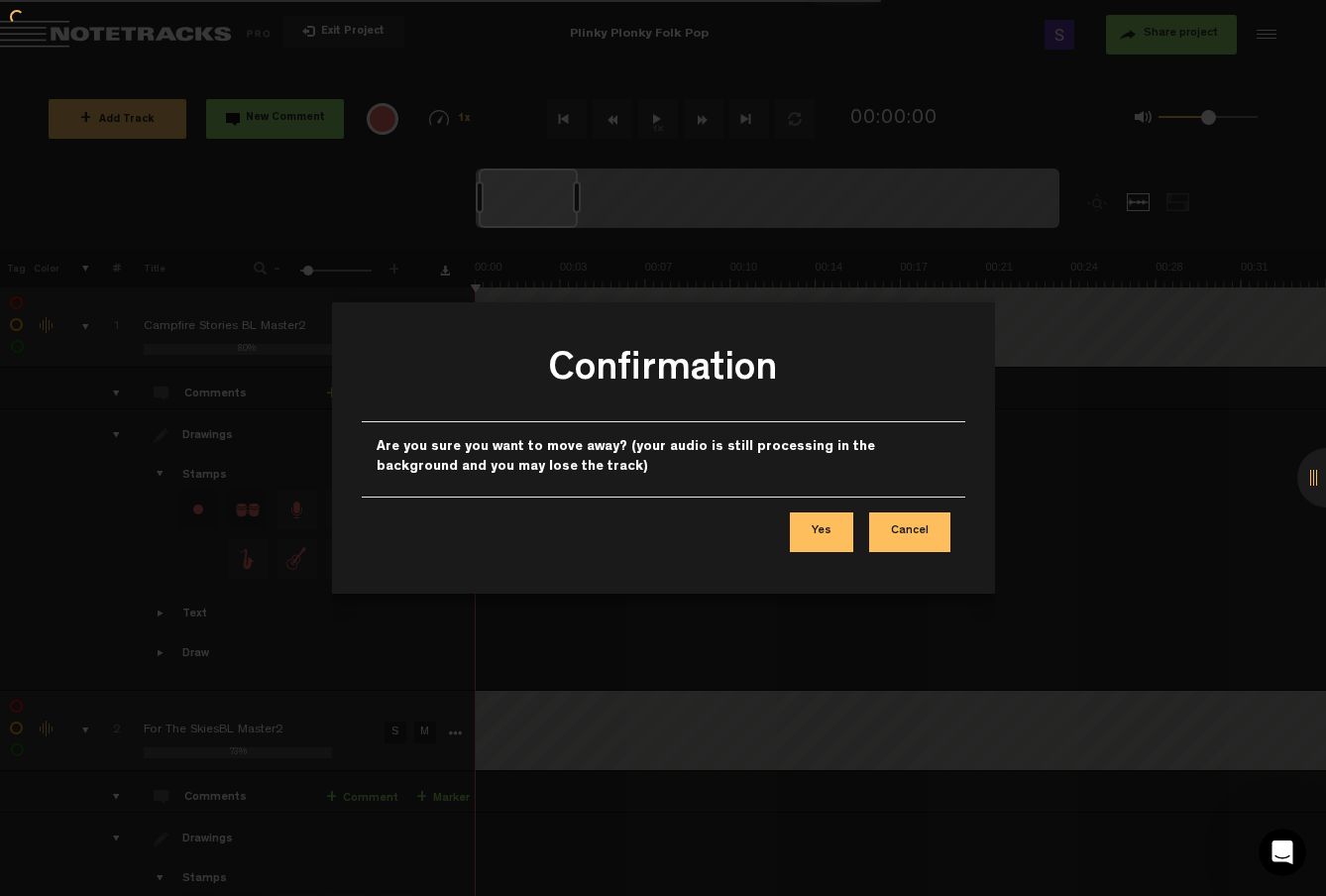 click on "Yes" at bounding box center [822, 532] 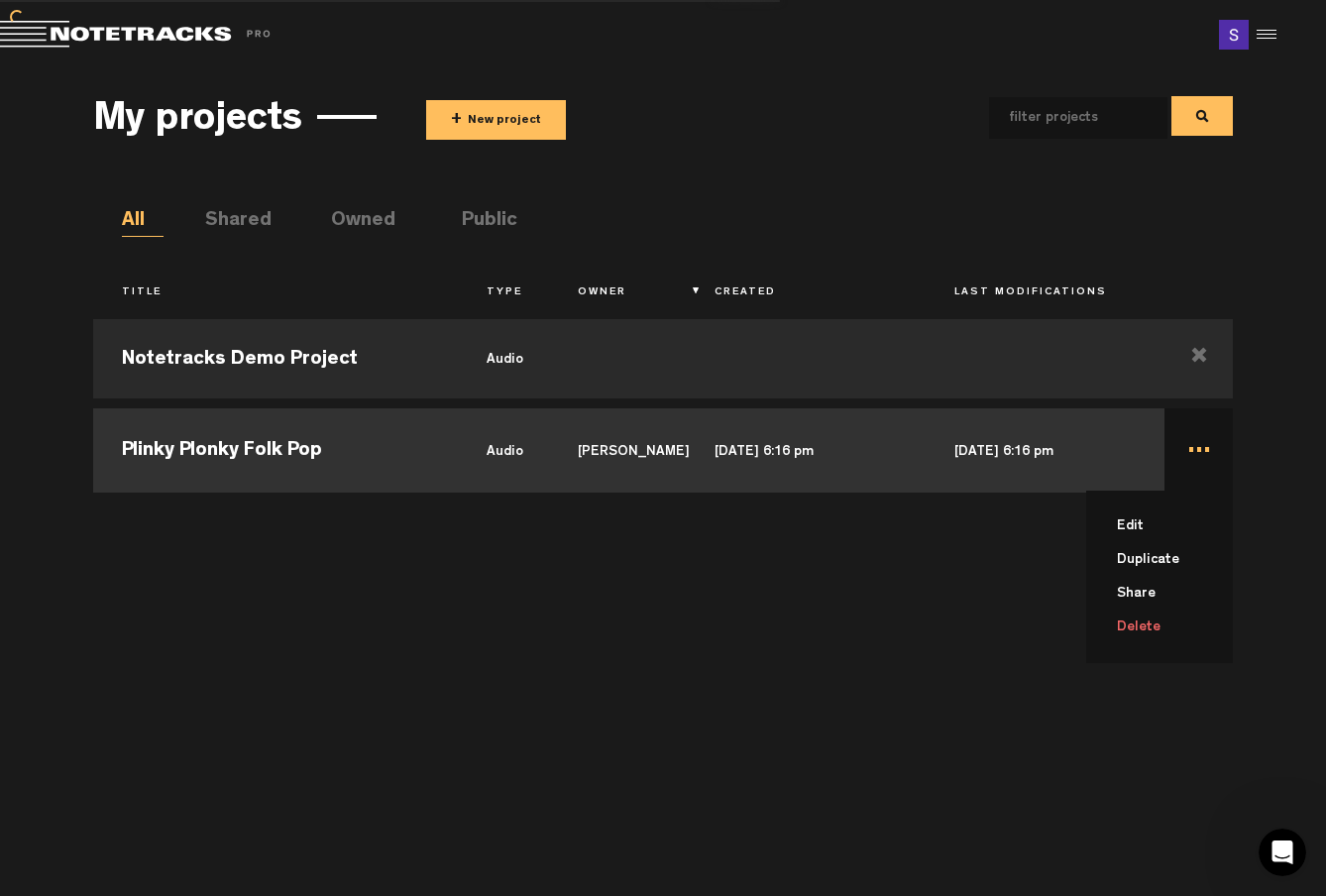 click on "Delete" at bounding box center (1171, 627) 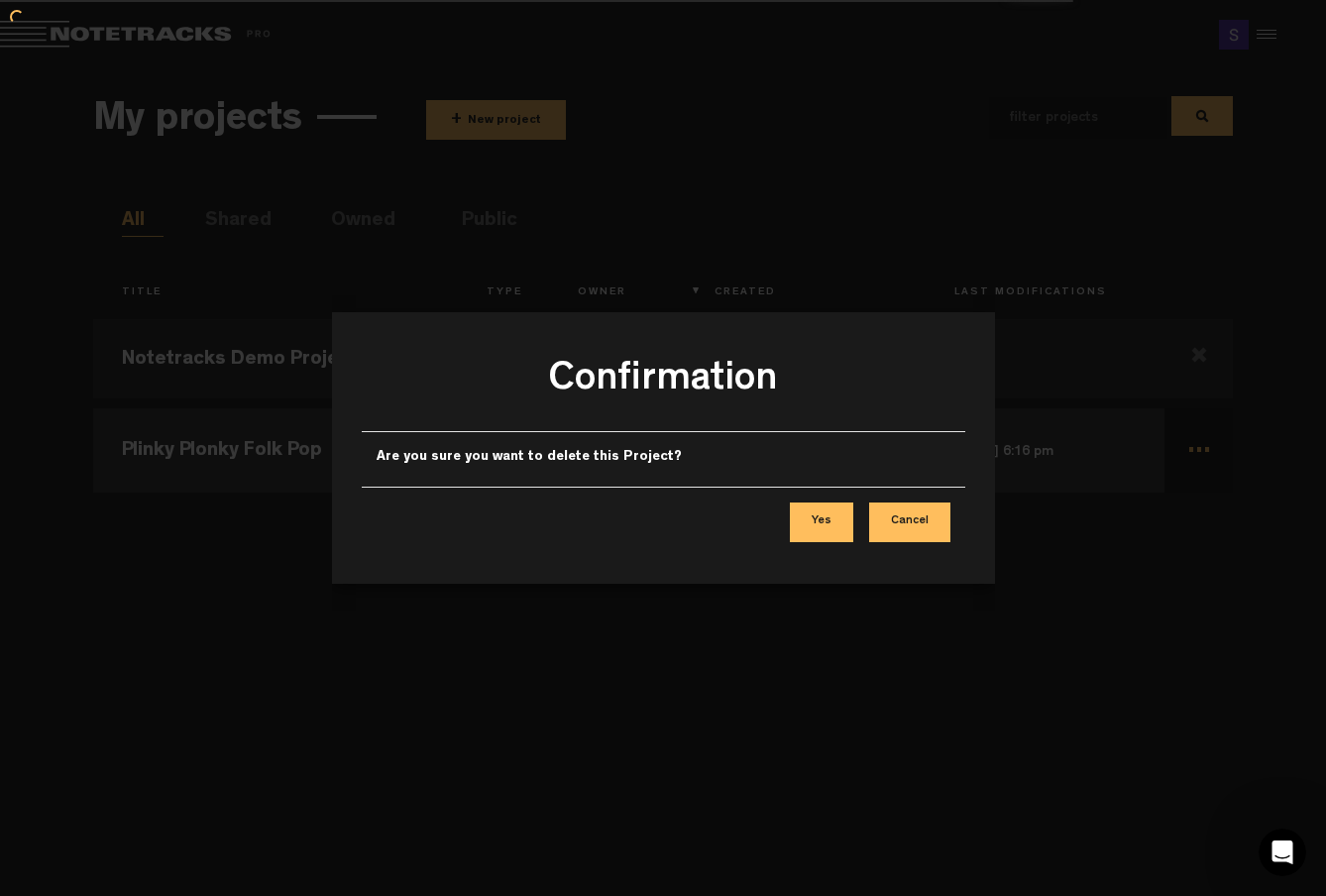 click on "Yes" at bounding box center (822, 522) 